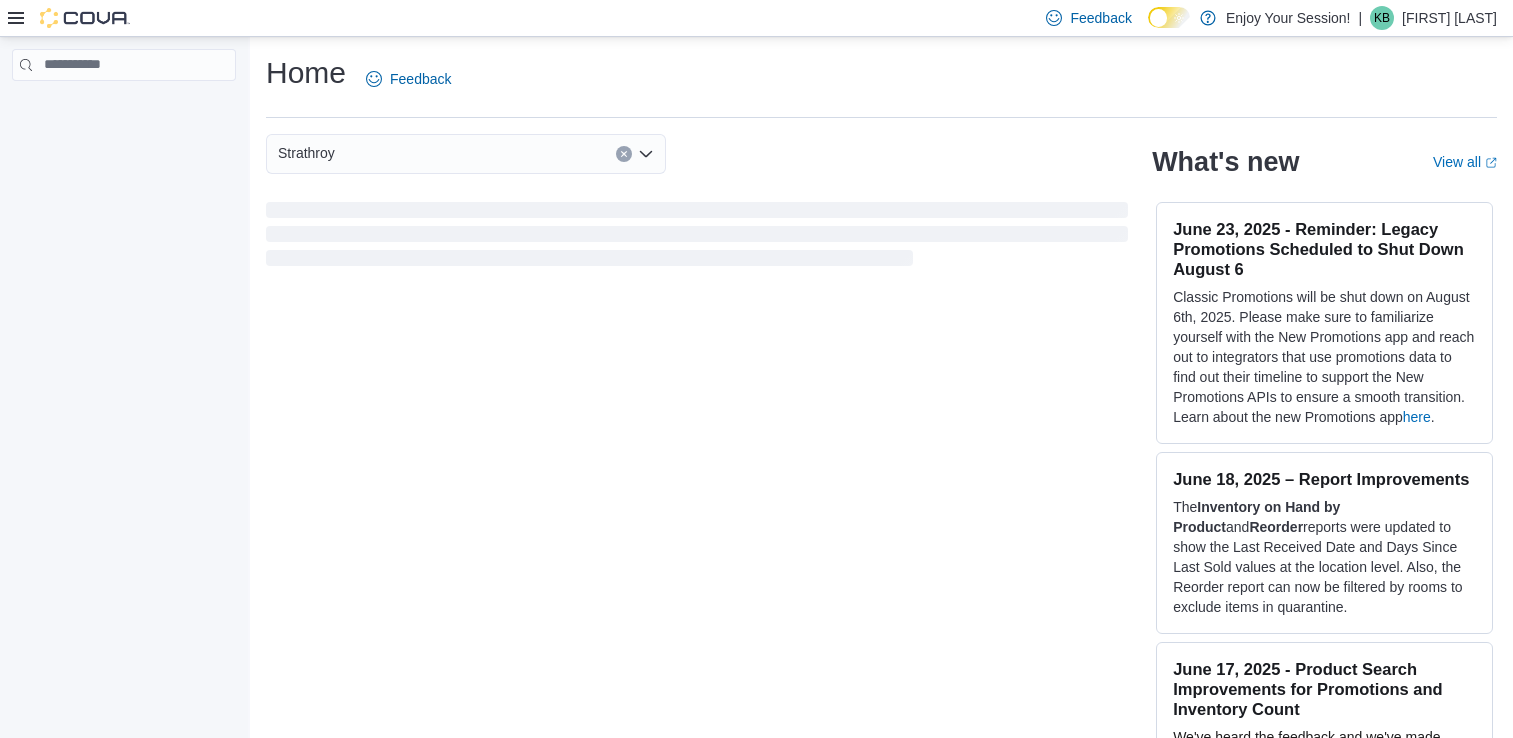 scroll, scrollTop: 0, scrollLeft: 0, axis: both 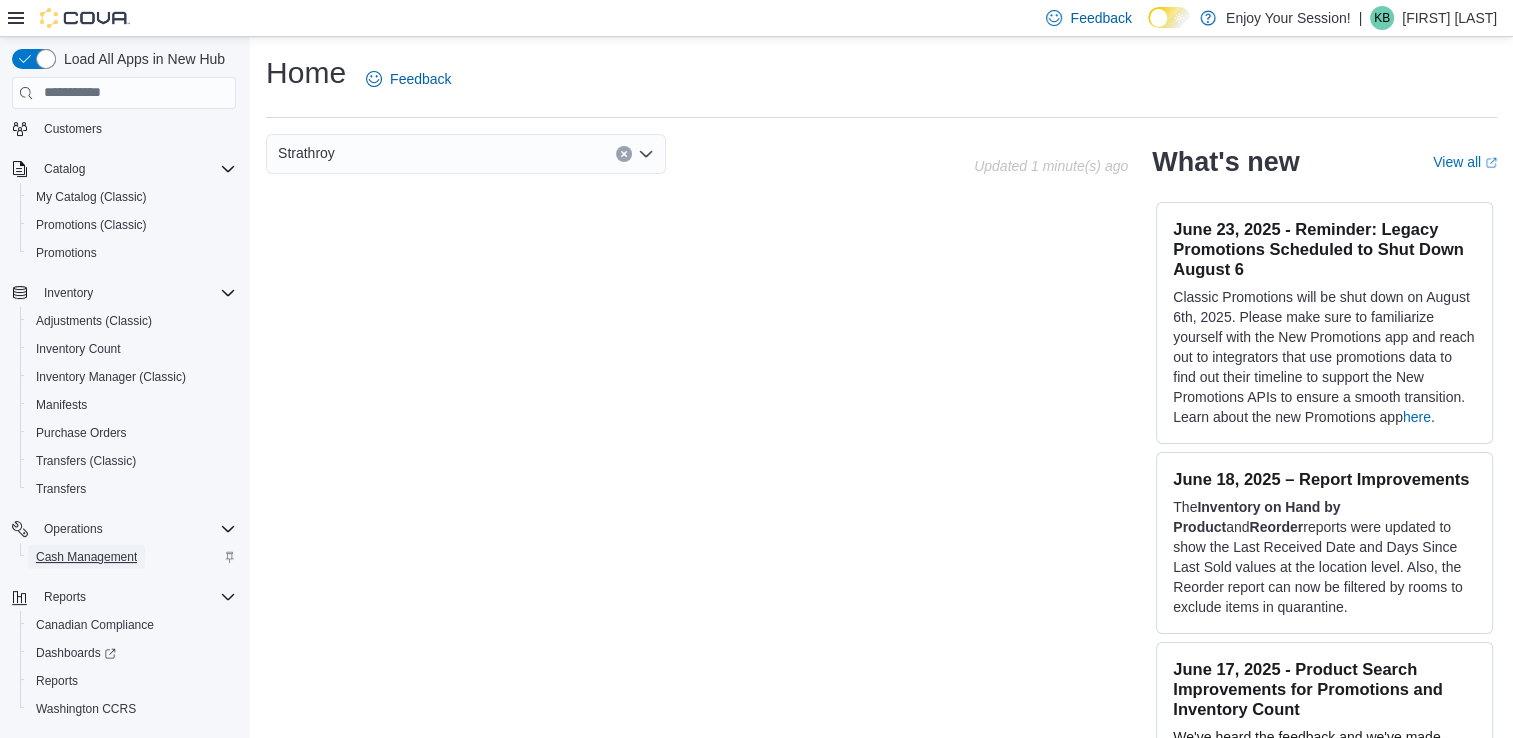 click on "Cash Management" at bounding box center (86, 557) 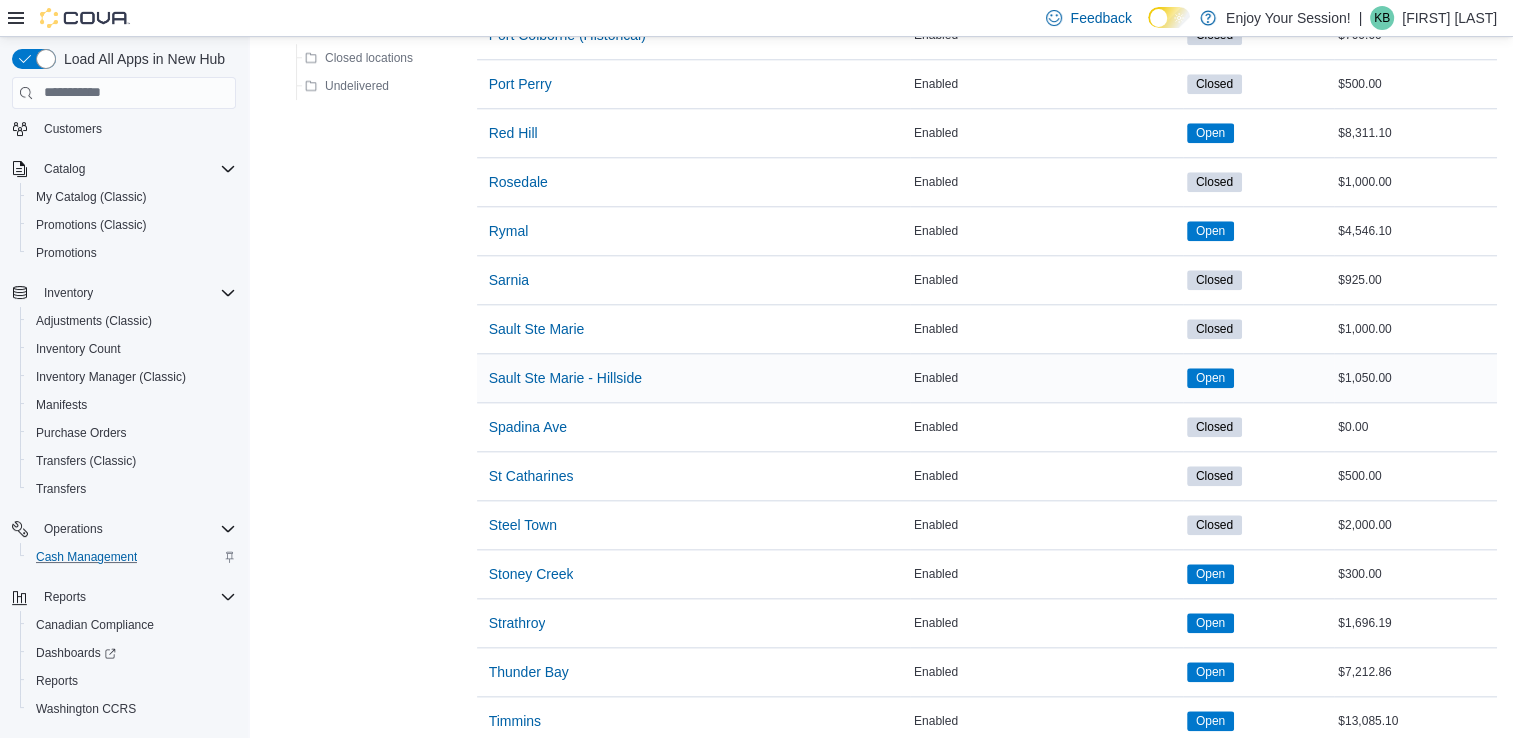scroll, scrollTop: 2043, scrollLeft: 0, axis: vertical 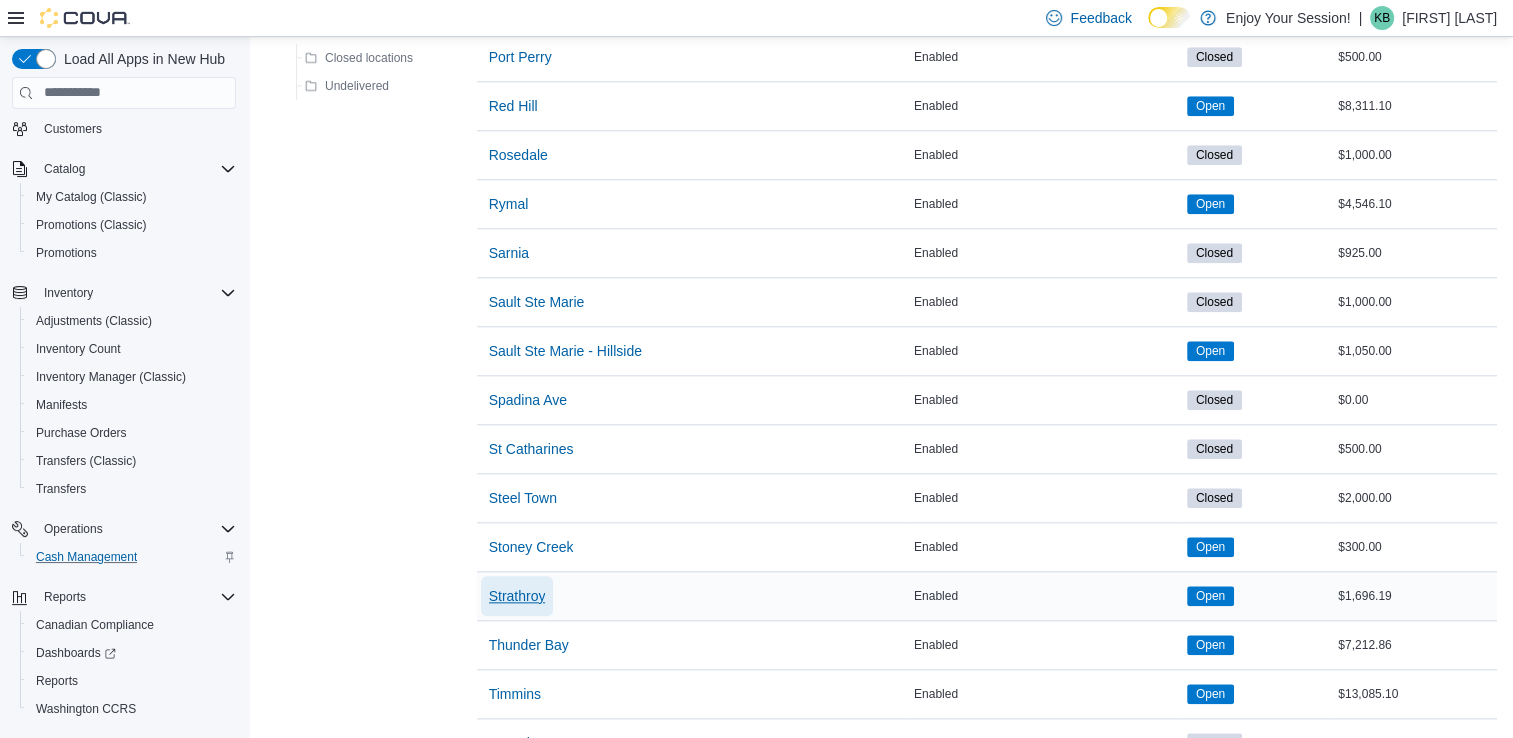 click on "Strathroy" at bounding box center [517, 596] 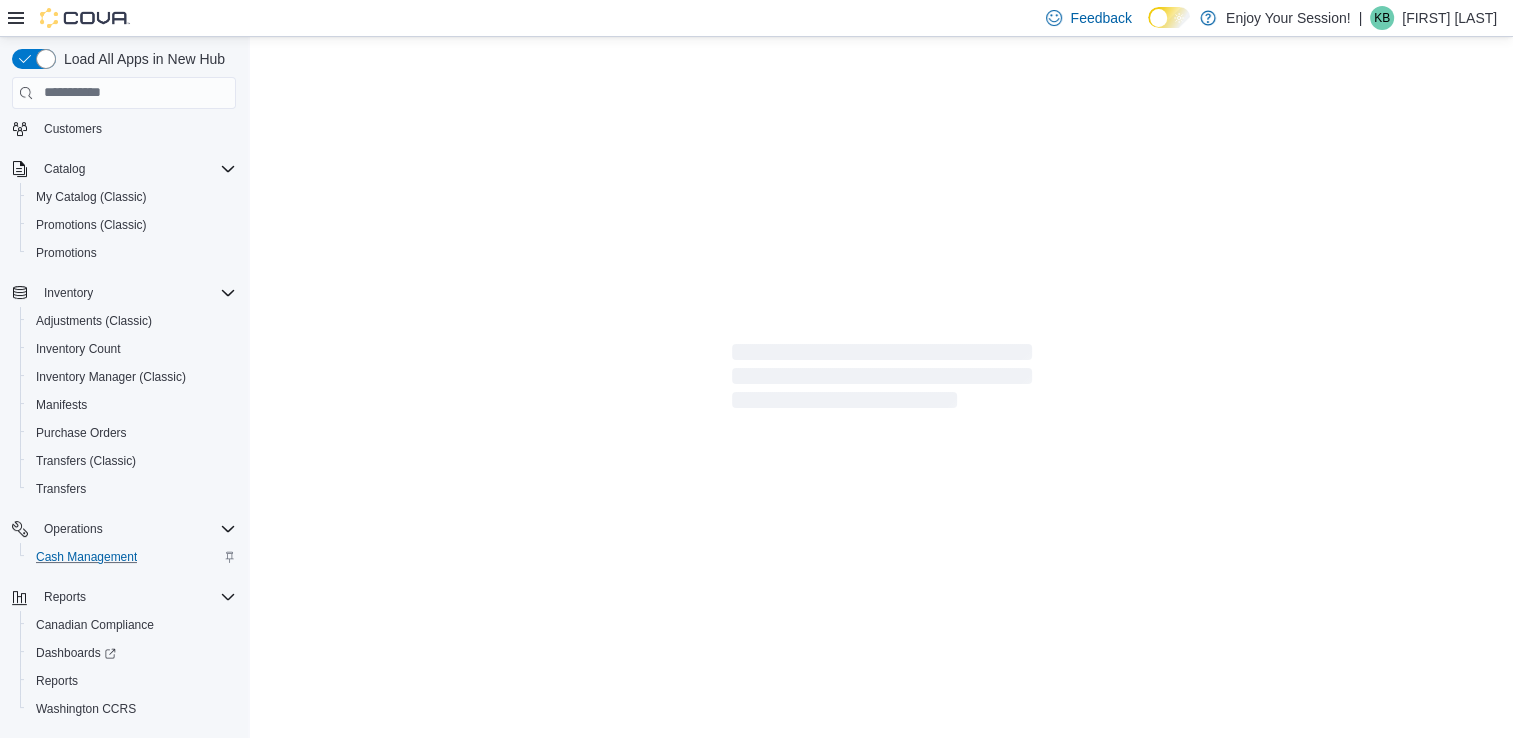 scroll, scrollTop: 0, scrollLeft: 0, axis: both 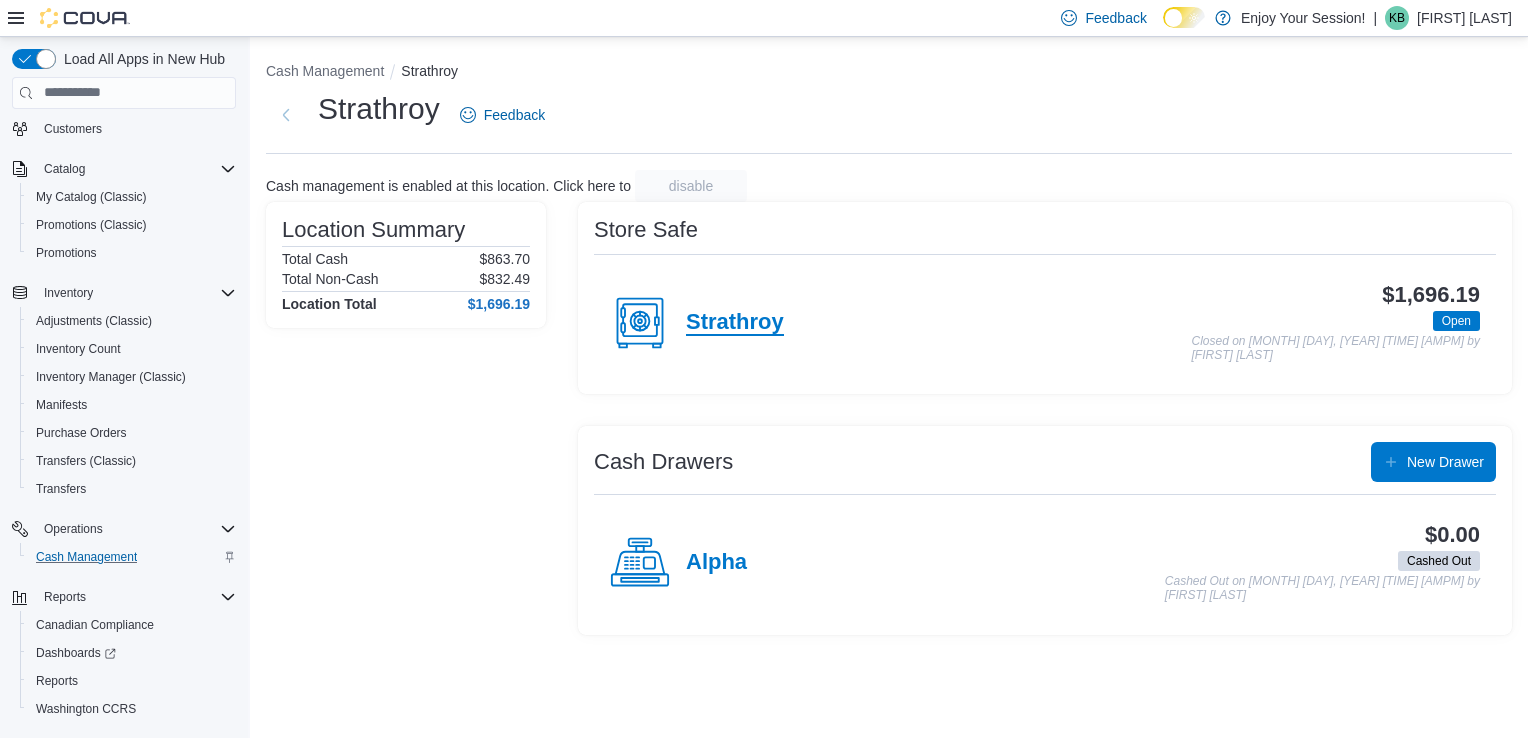 click on "Strathroy" at bounding box center (735, 323) 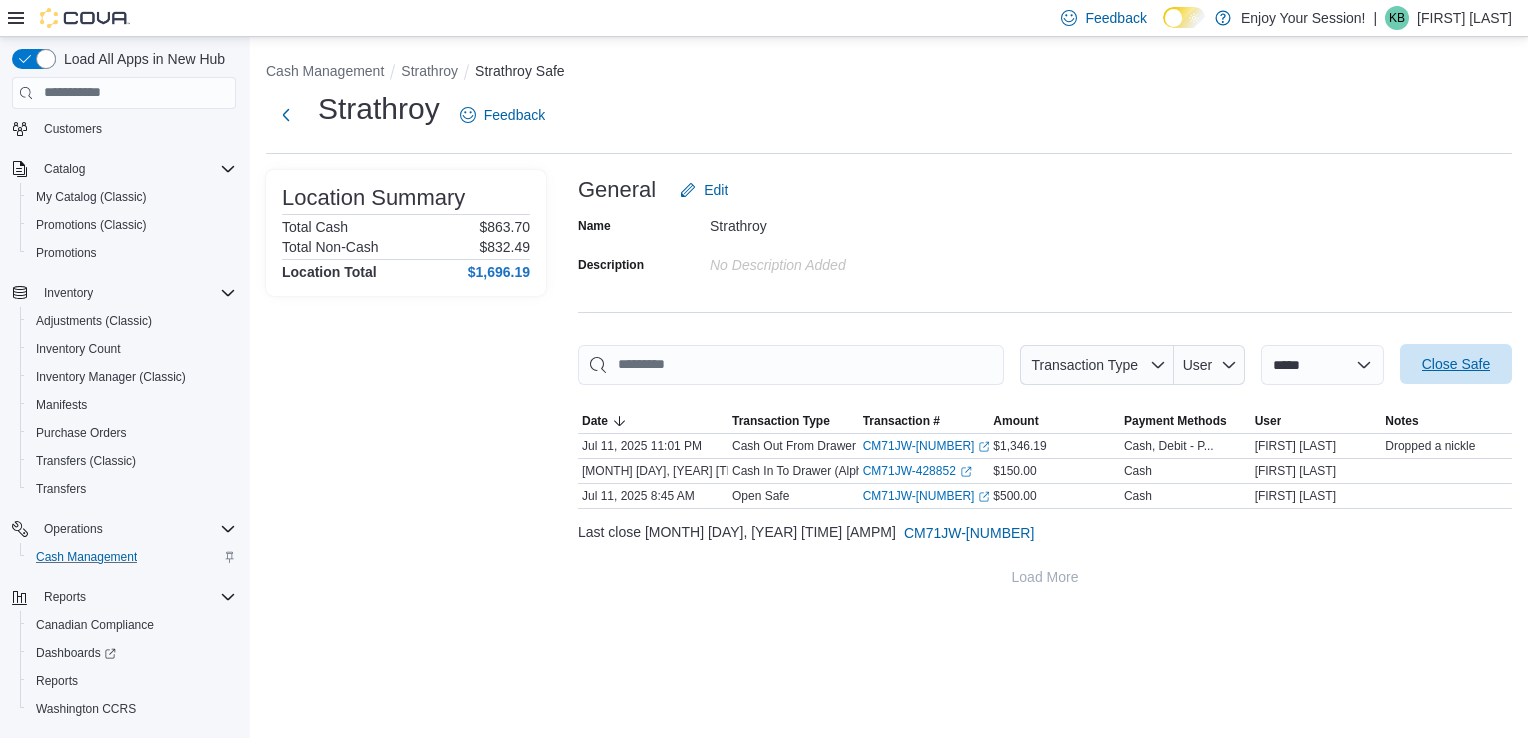 click on "Close Safe" at bounding box center [1456, 364] 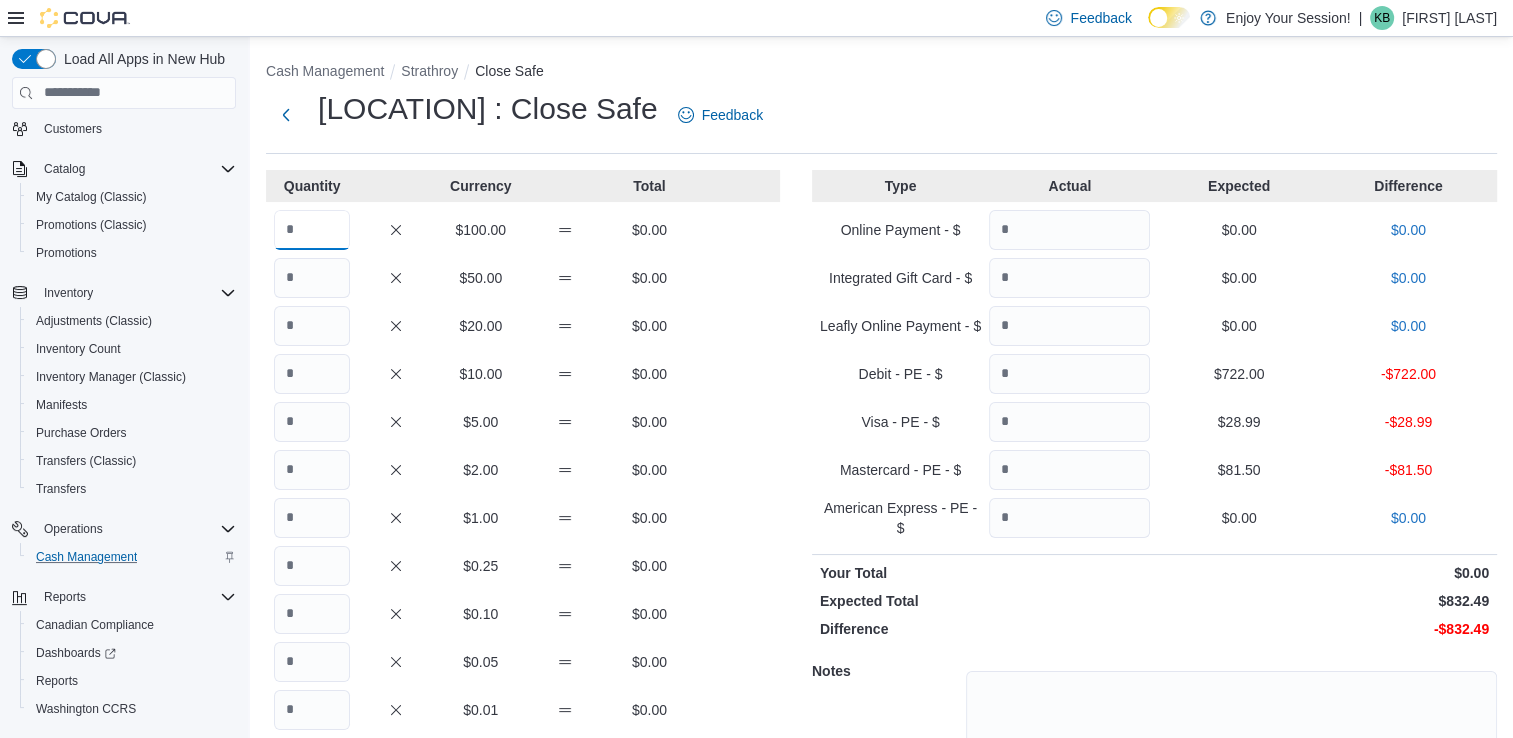 click at bounding box center (312, 230) 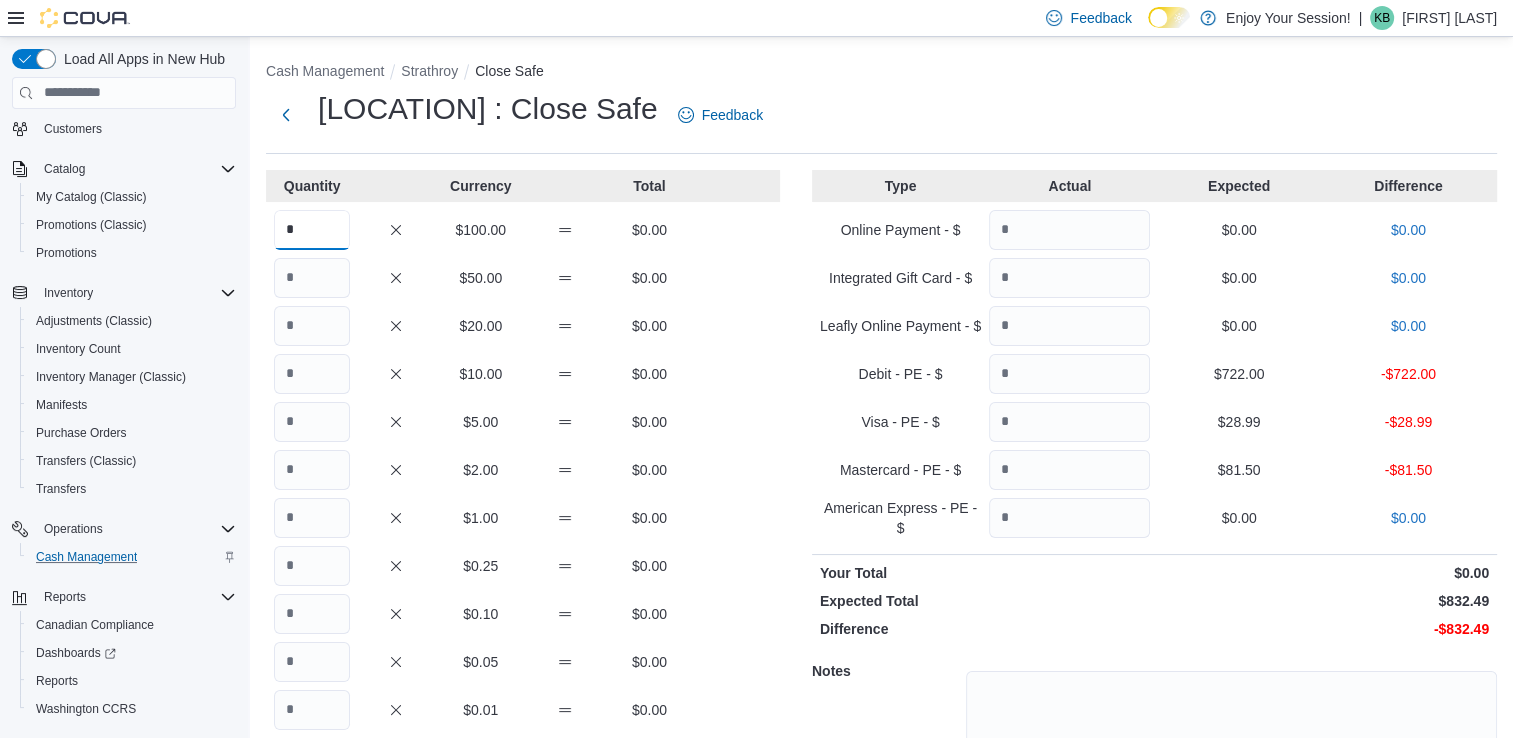 type on "*" 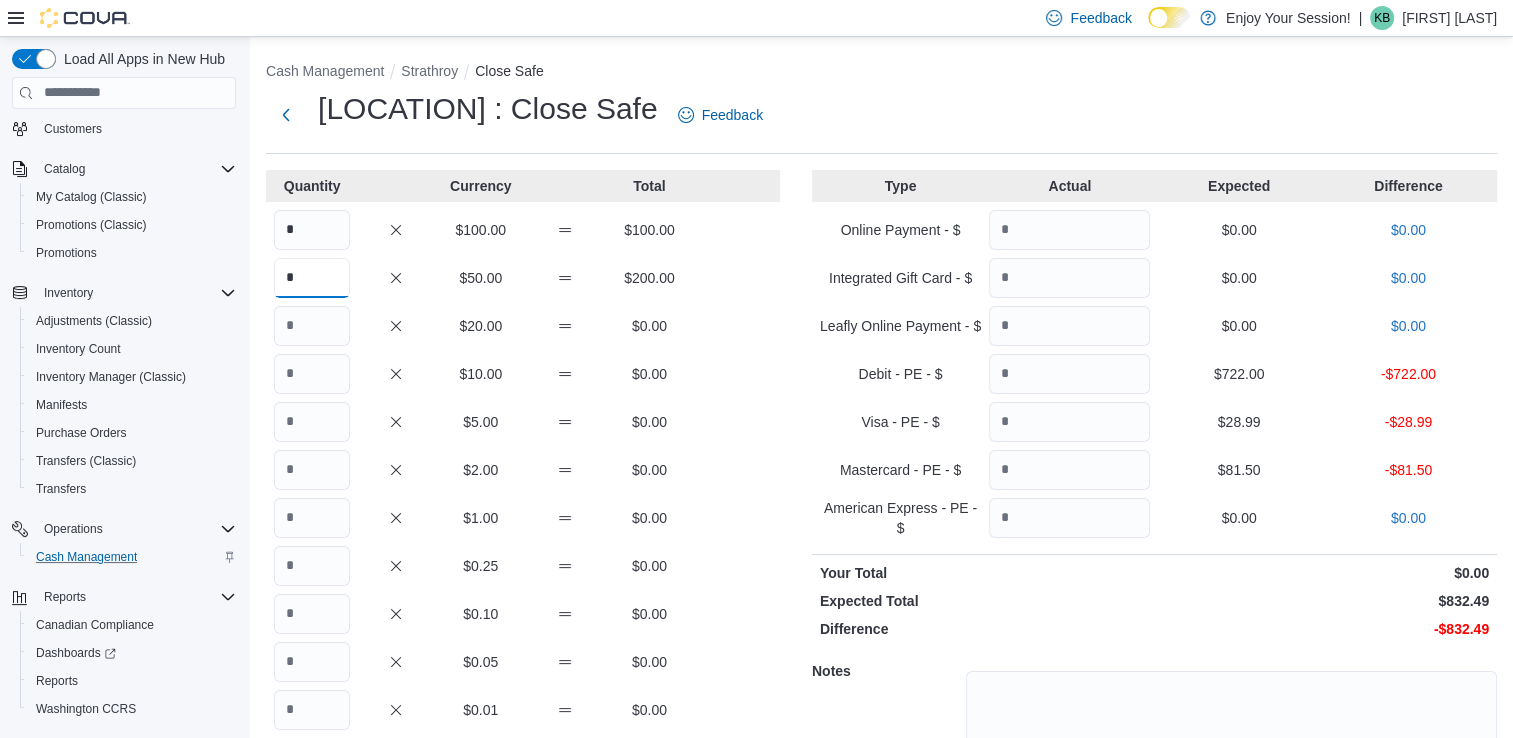 type on "*" 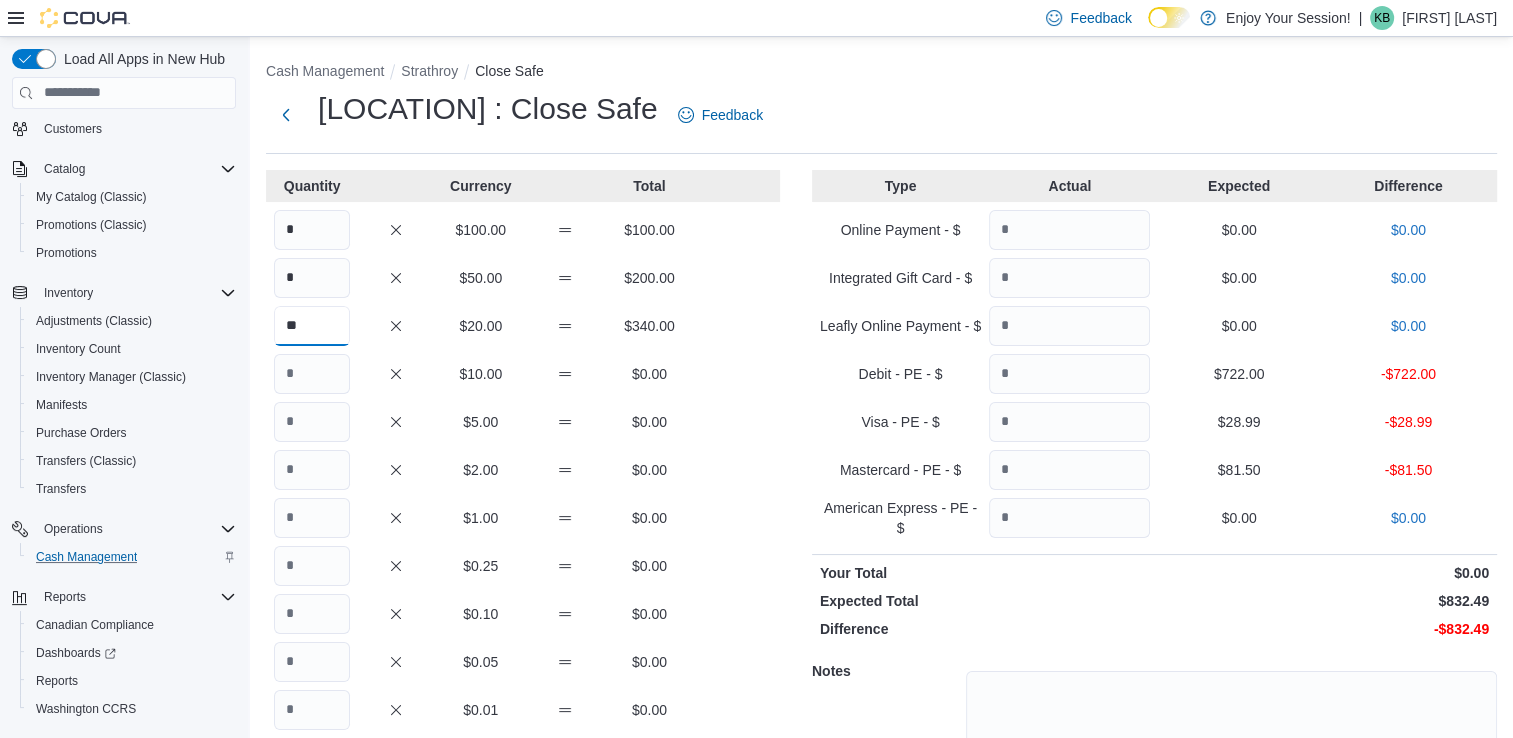 type on "**" 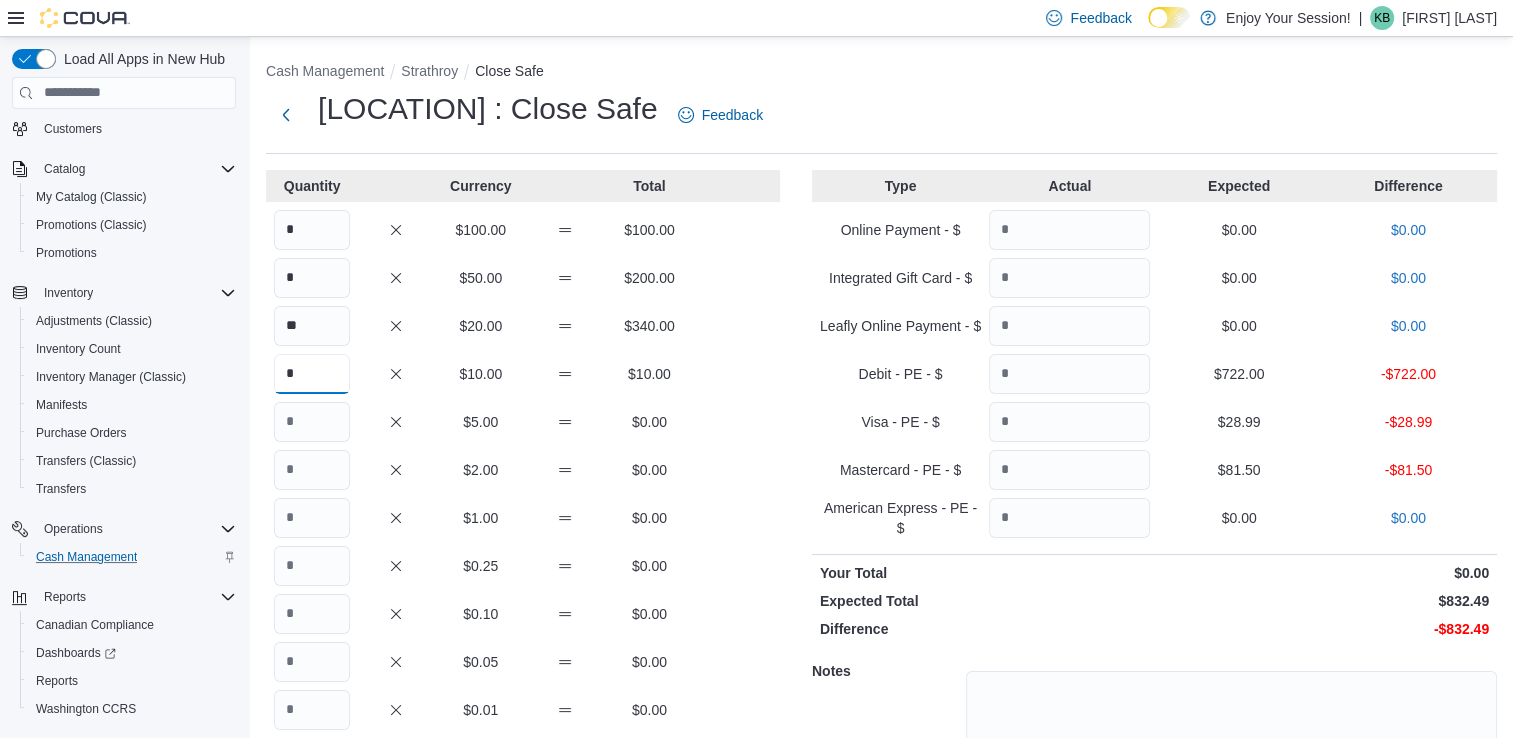 type on "*" 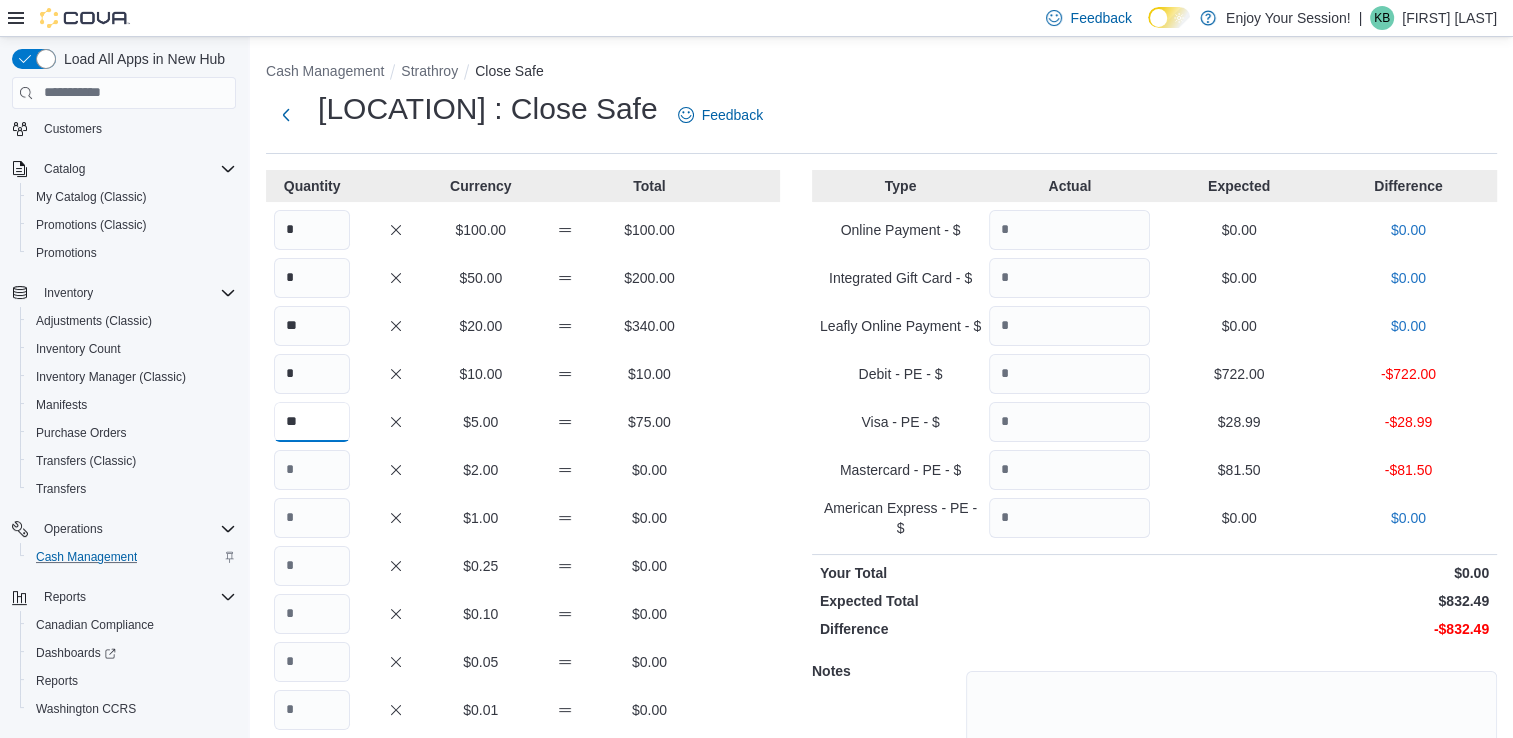 type on "**" 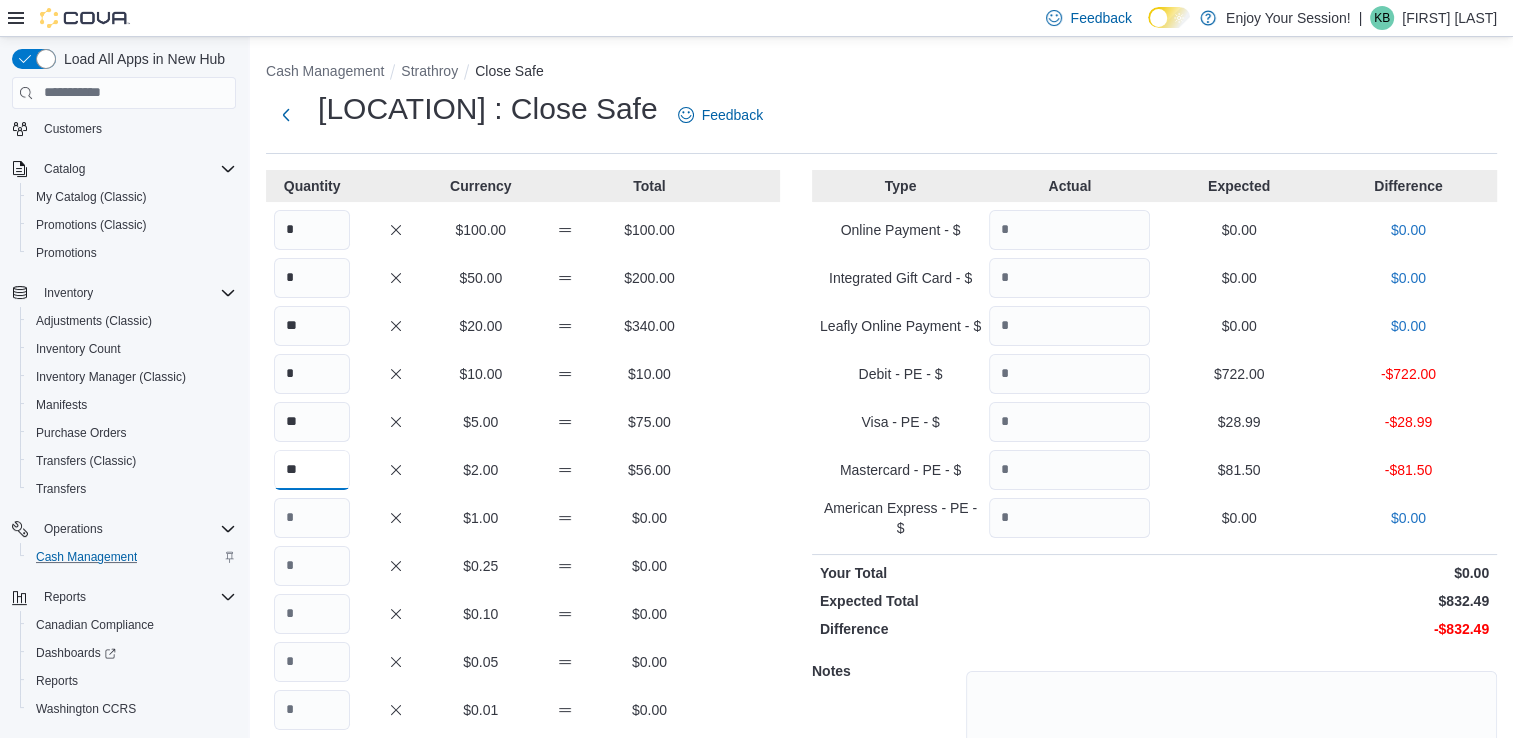 type on "**" 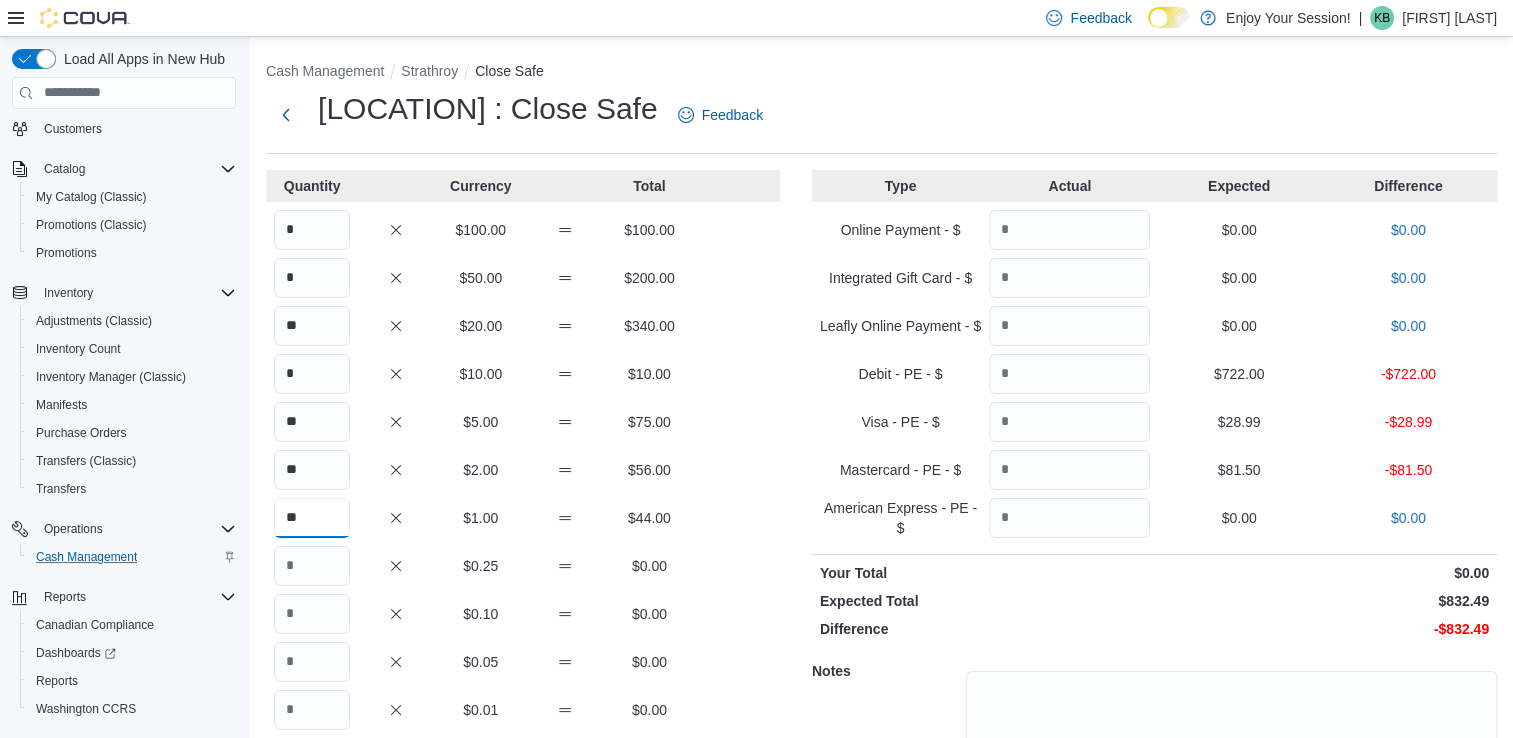 type on "**" 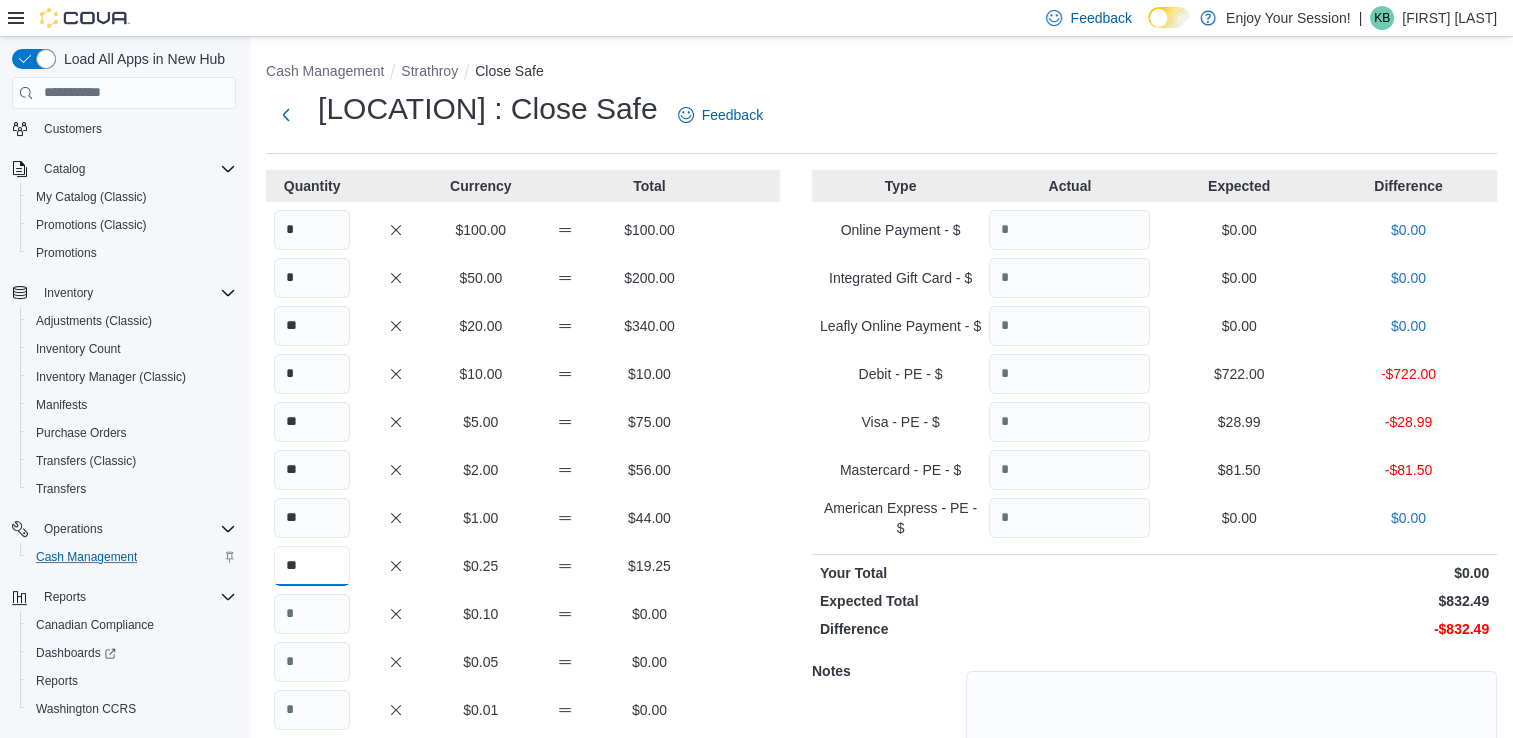 type on "**" 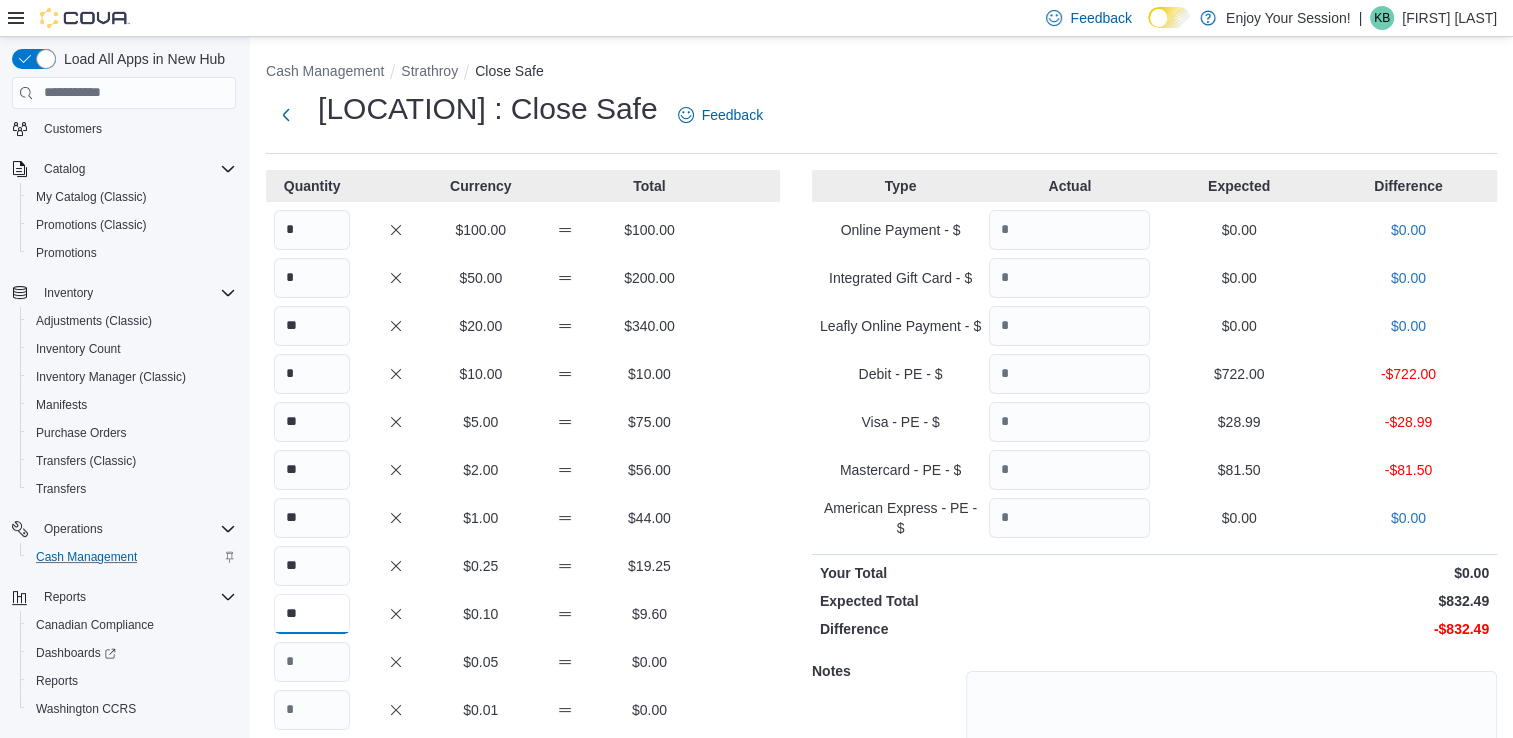 type on "**" 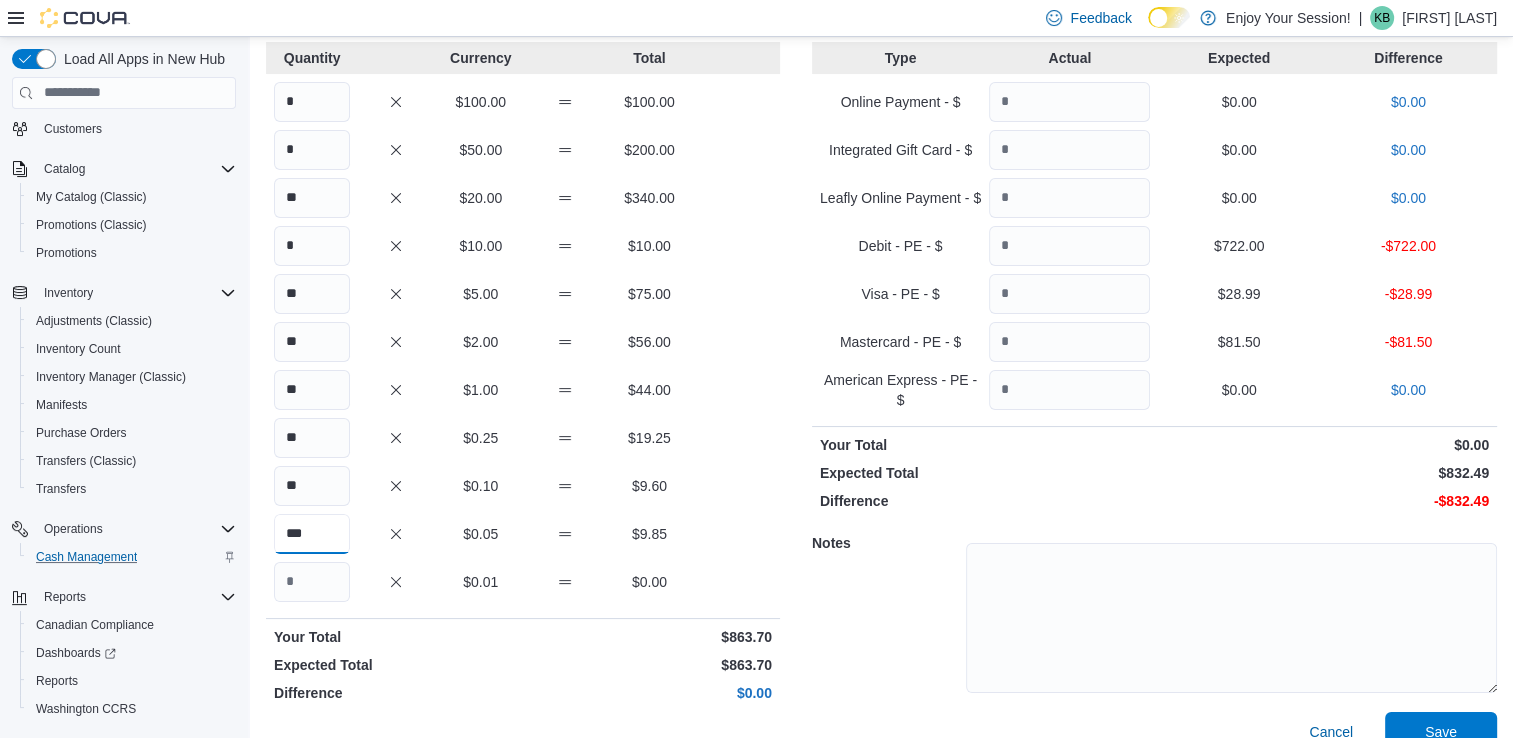 scroll, scrollTop: 125, scrollLeft: 0, axis: vertical 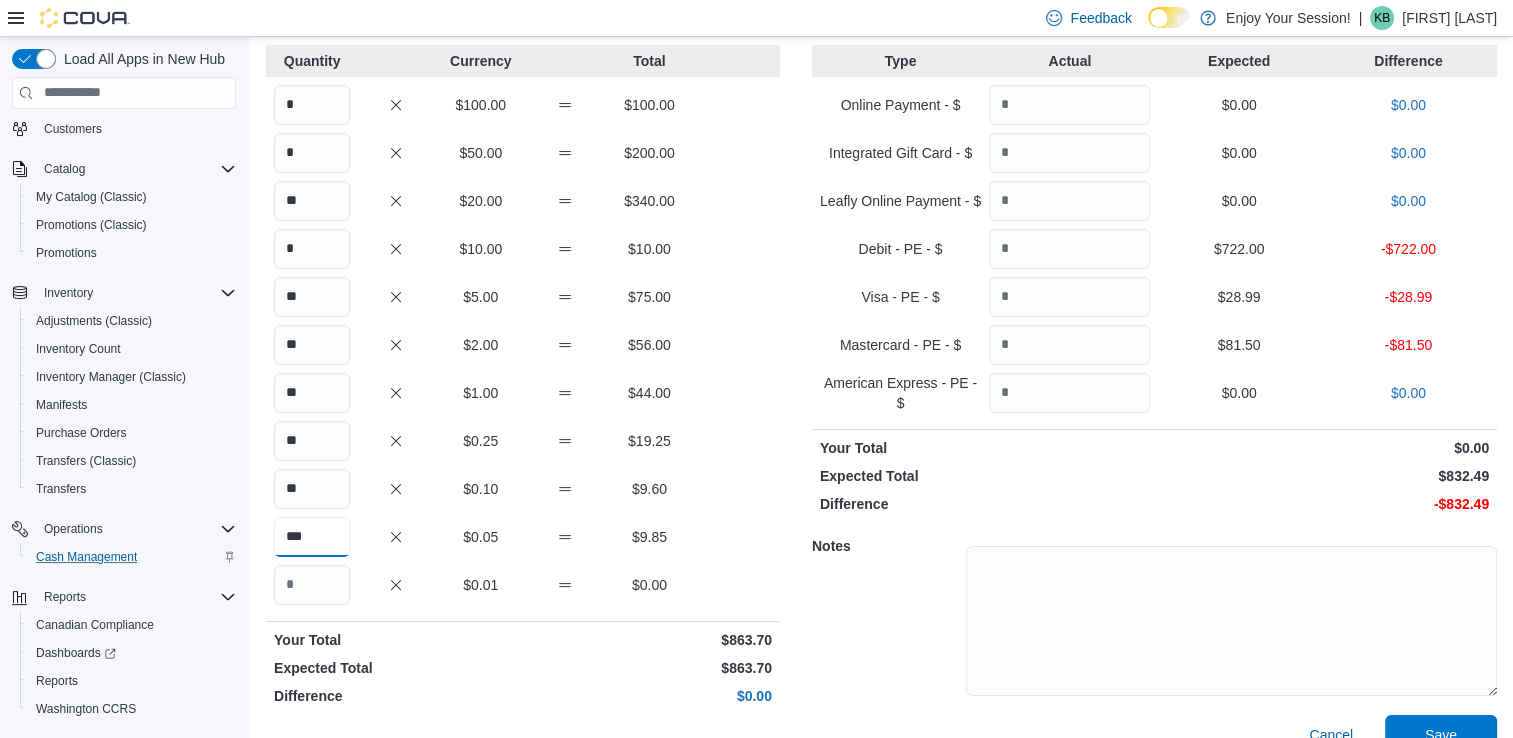 type on "***" 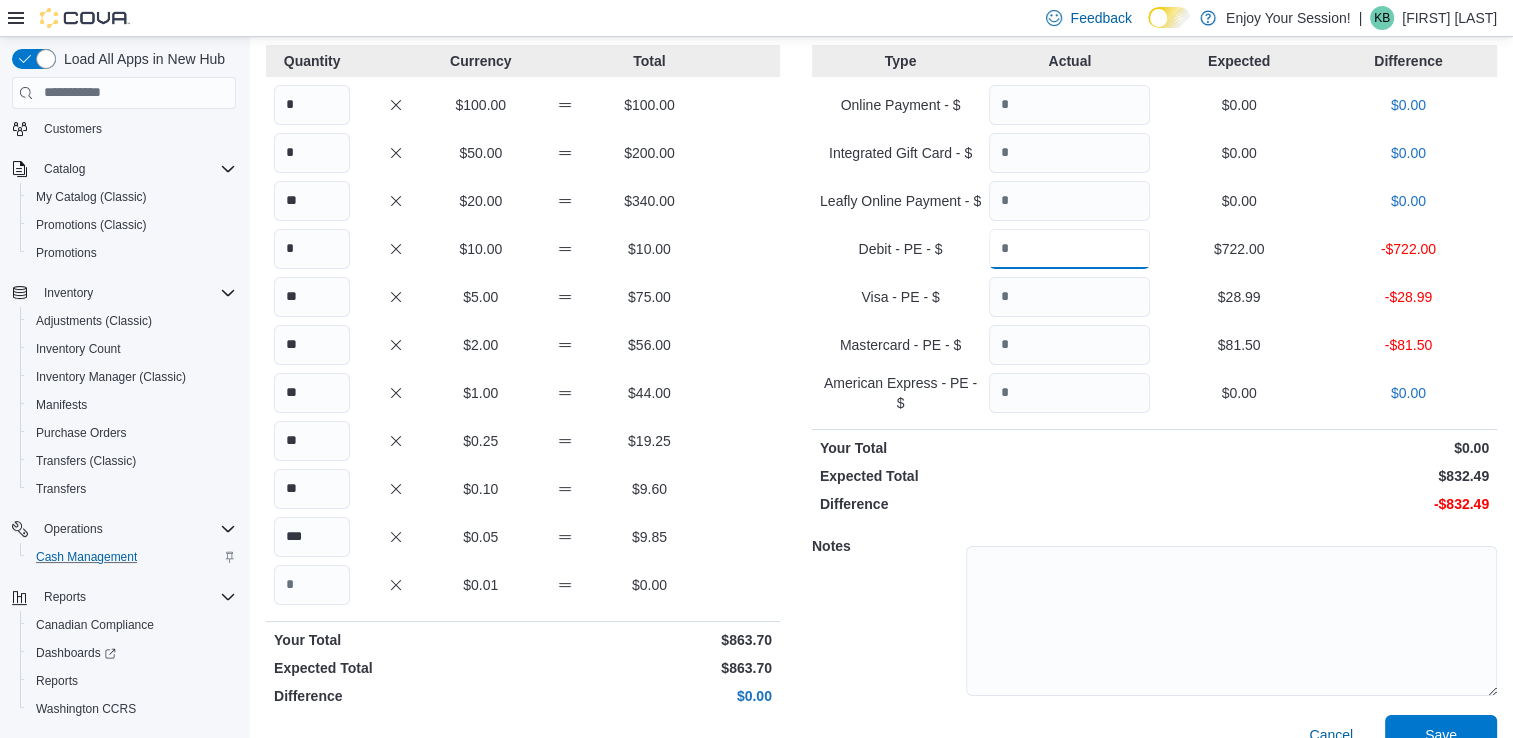 click at bounding box center (1069, 249) 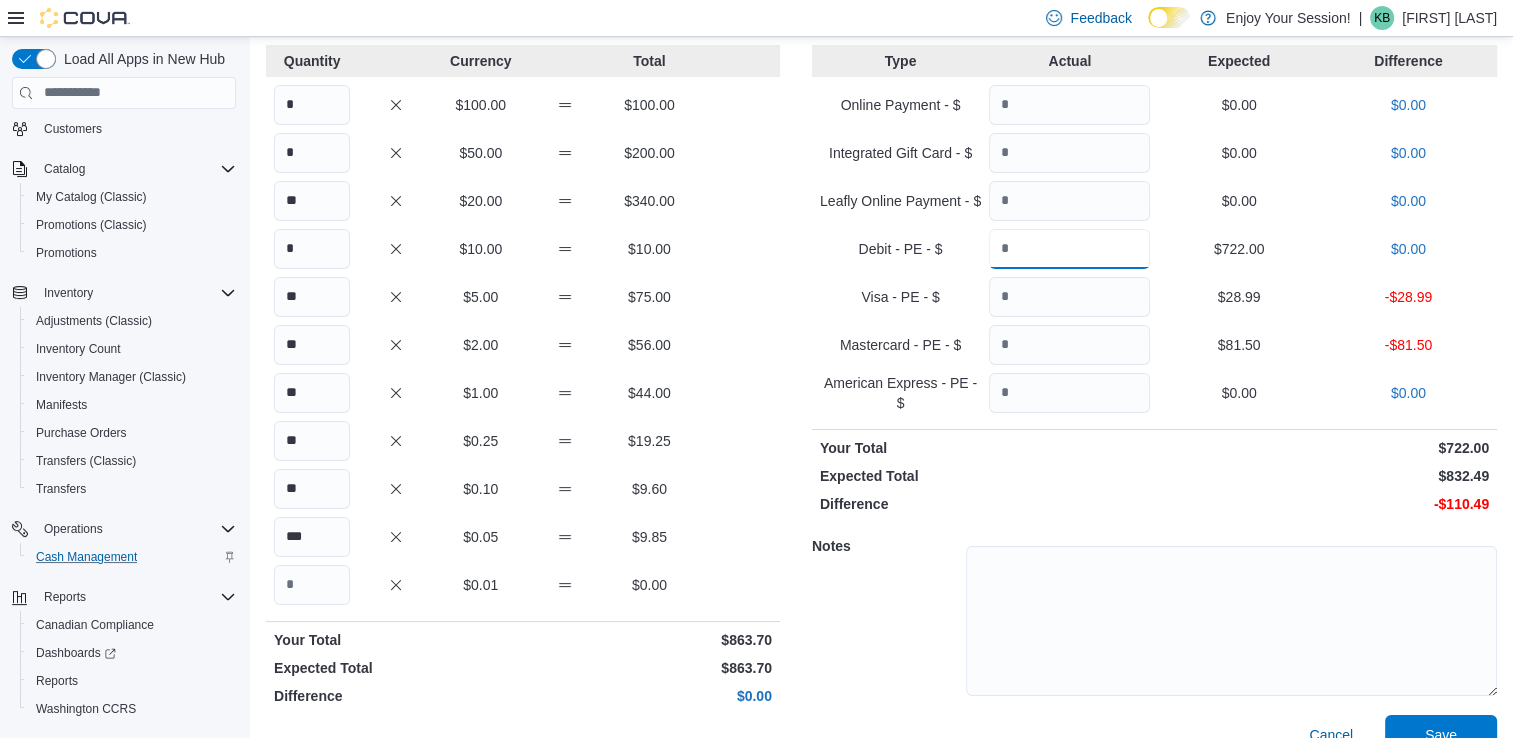 type on "***" 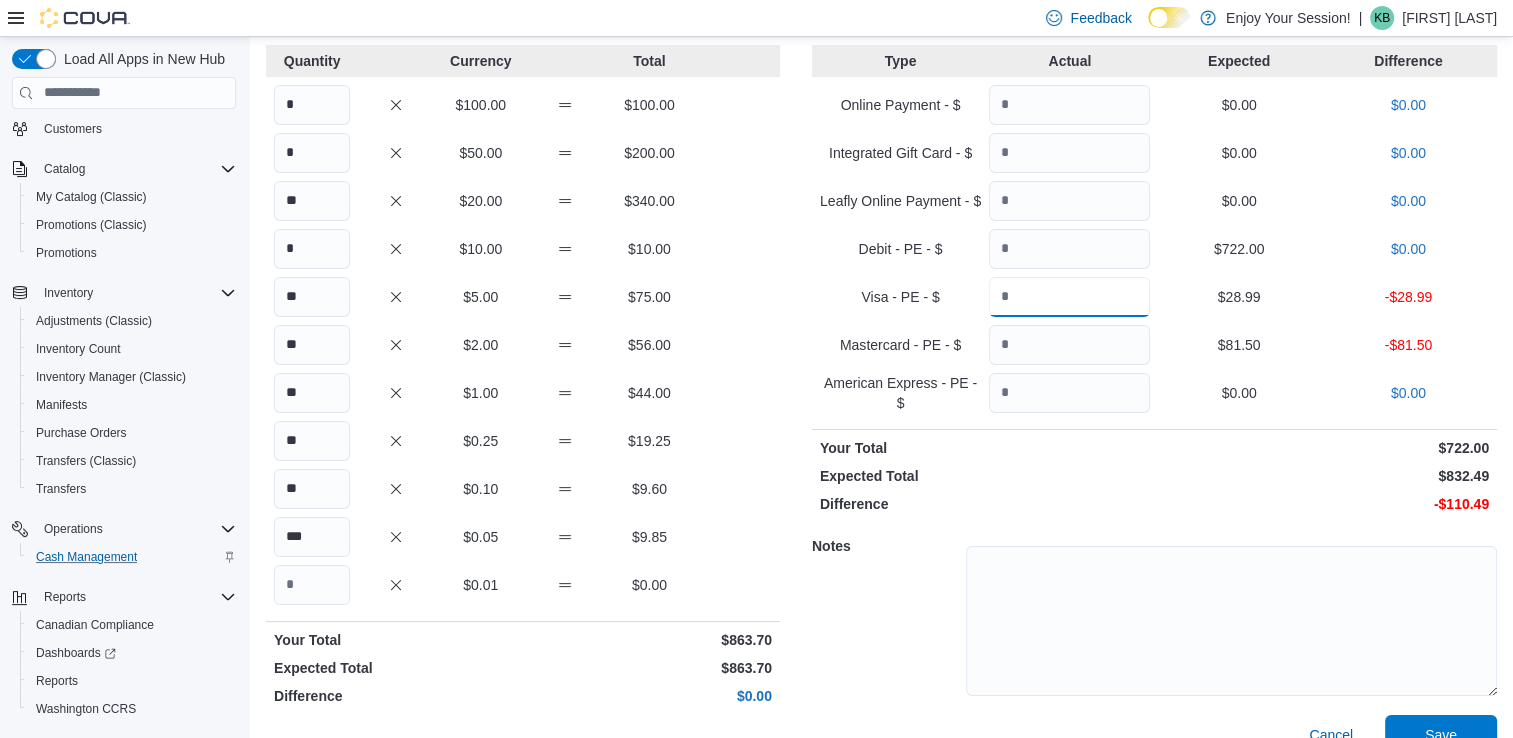 click at bounding box center [1069, 297] 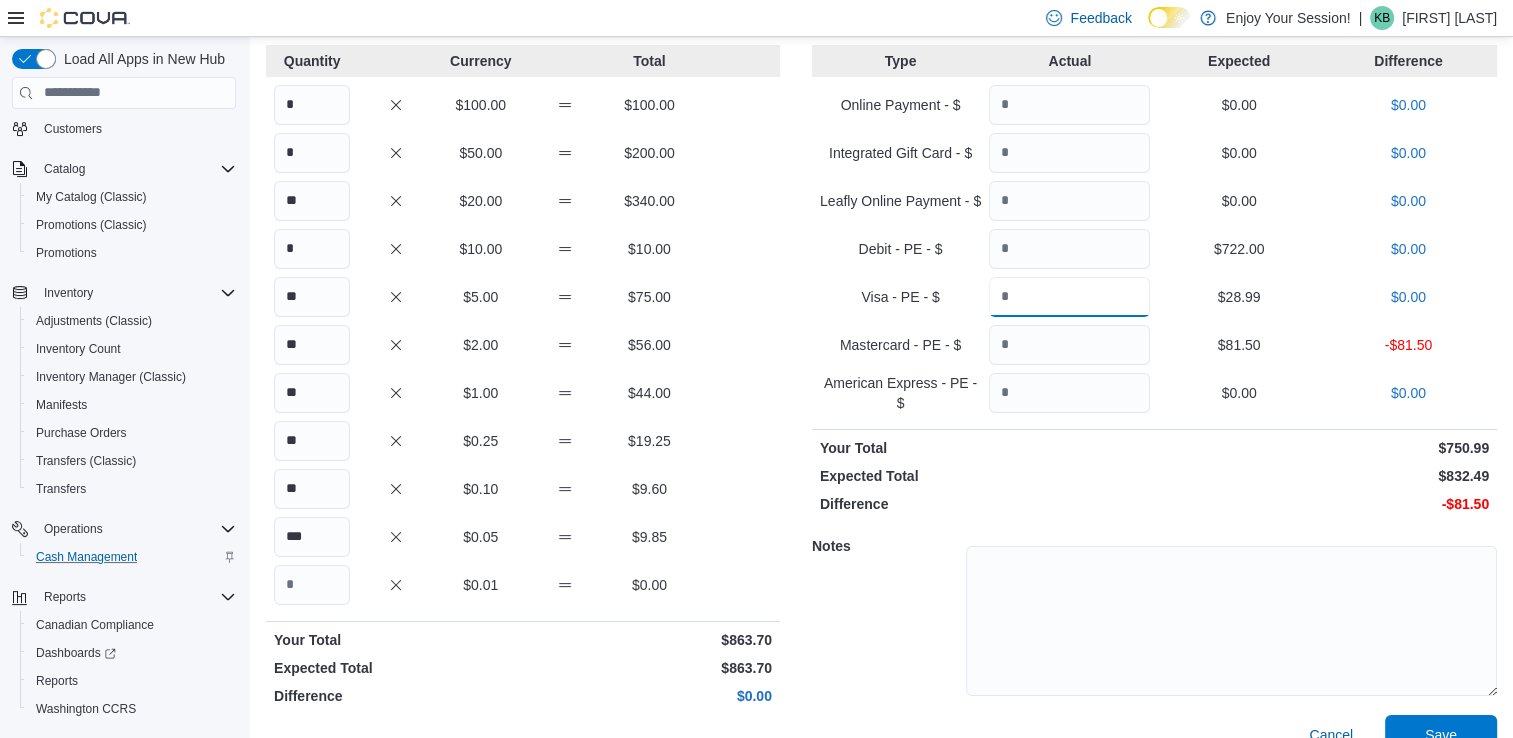 type on "*****" 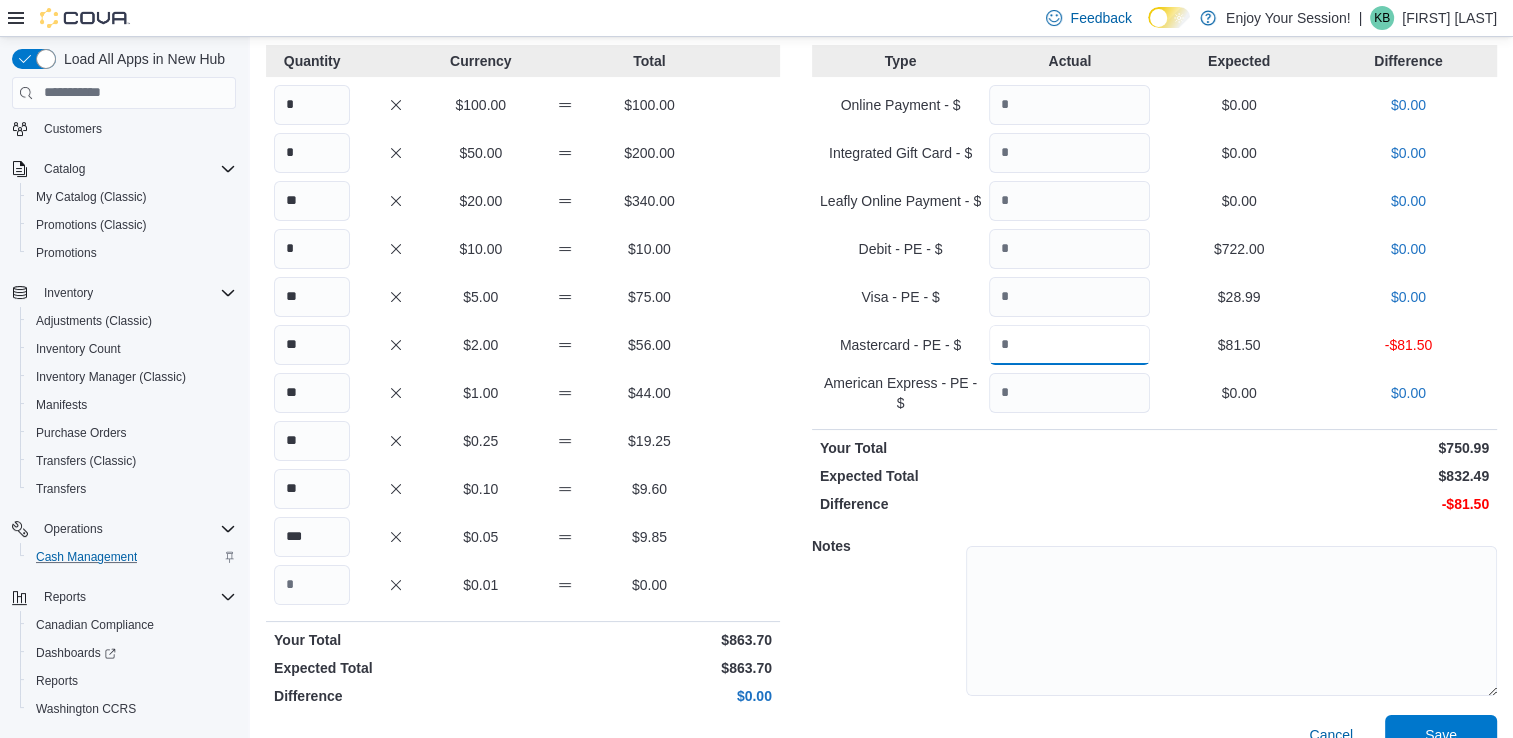 click at bounding box center (1069, 345) 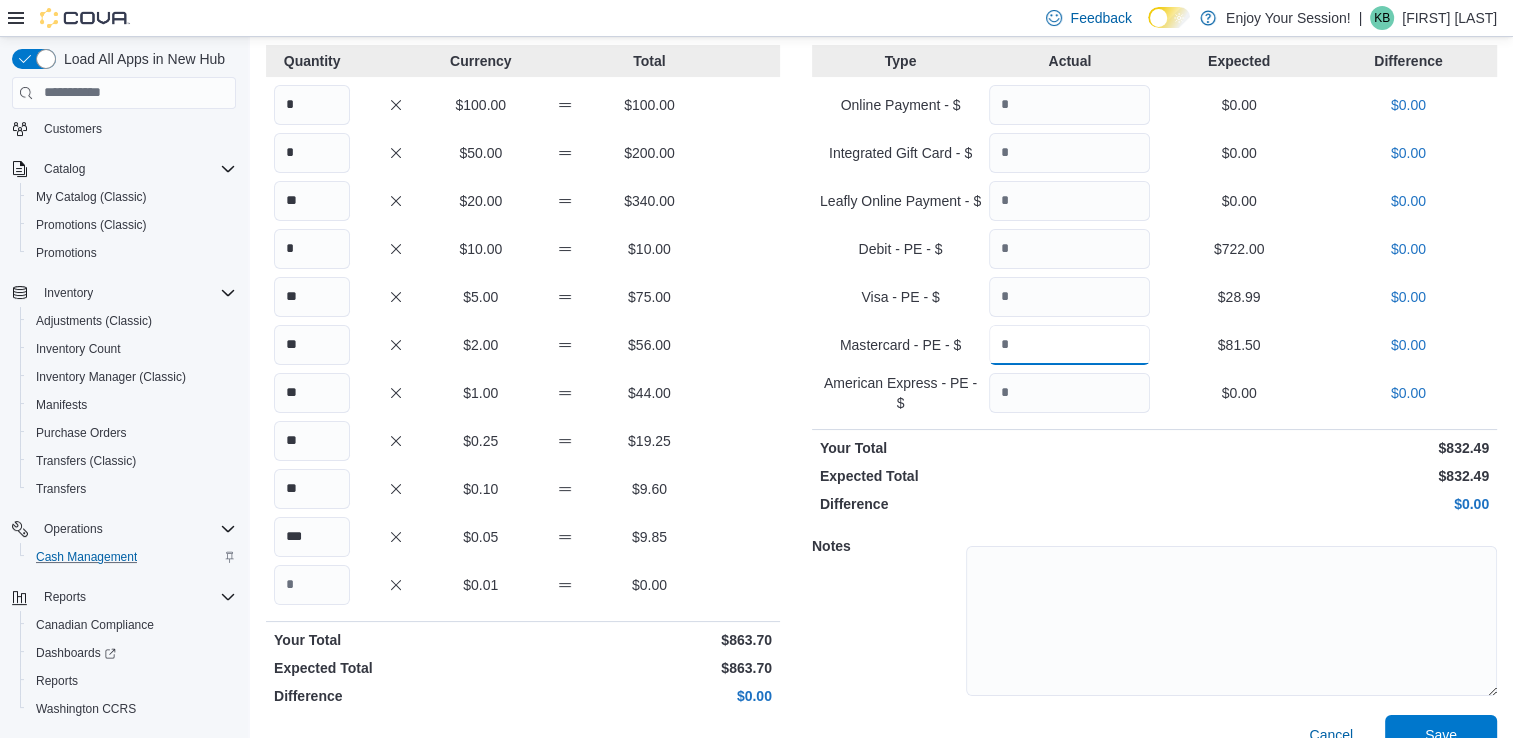 scroll, scrollTop: 157, scrollLeft: 0, axis: vertical 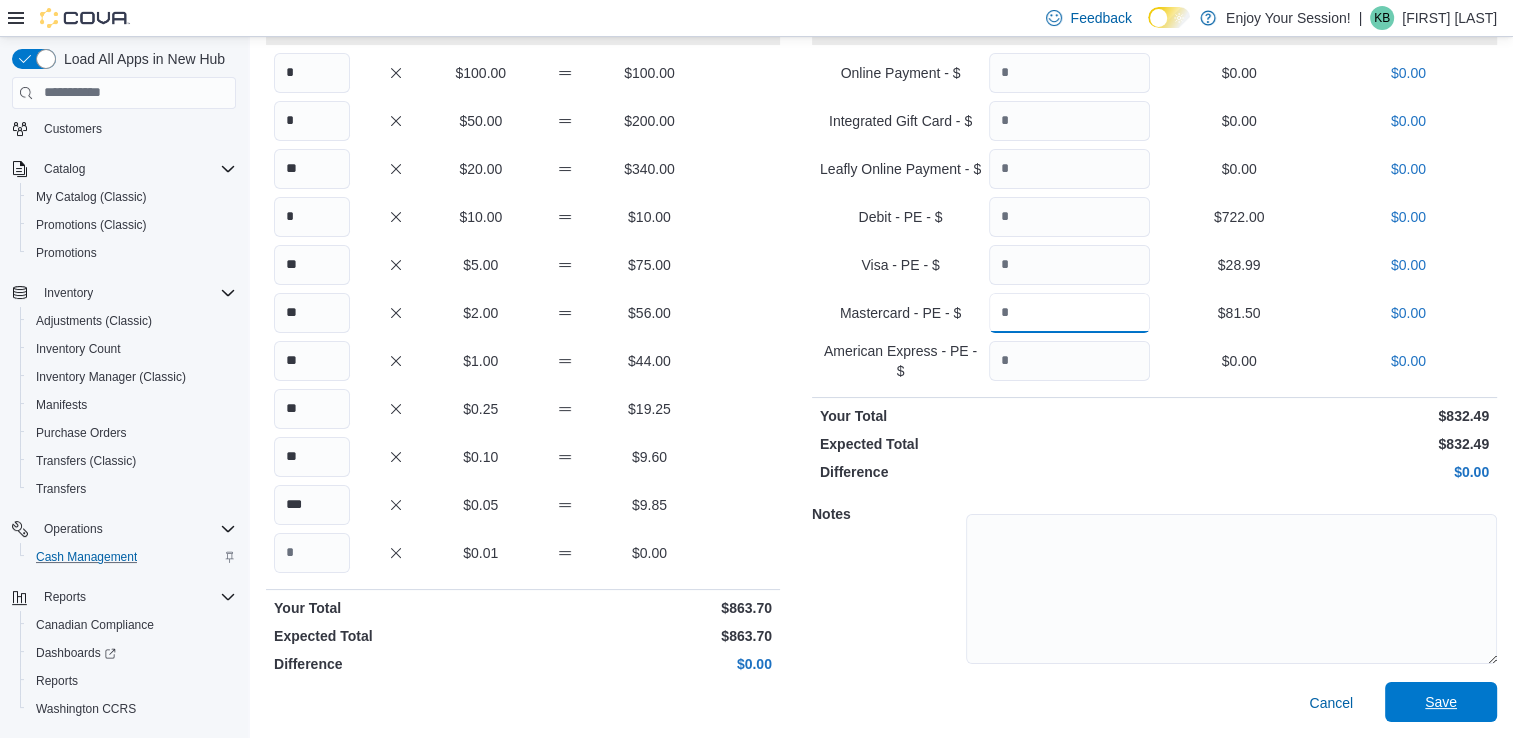 type on "*****" 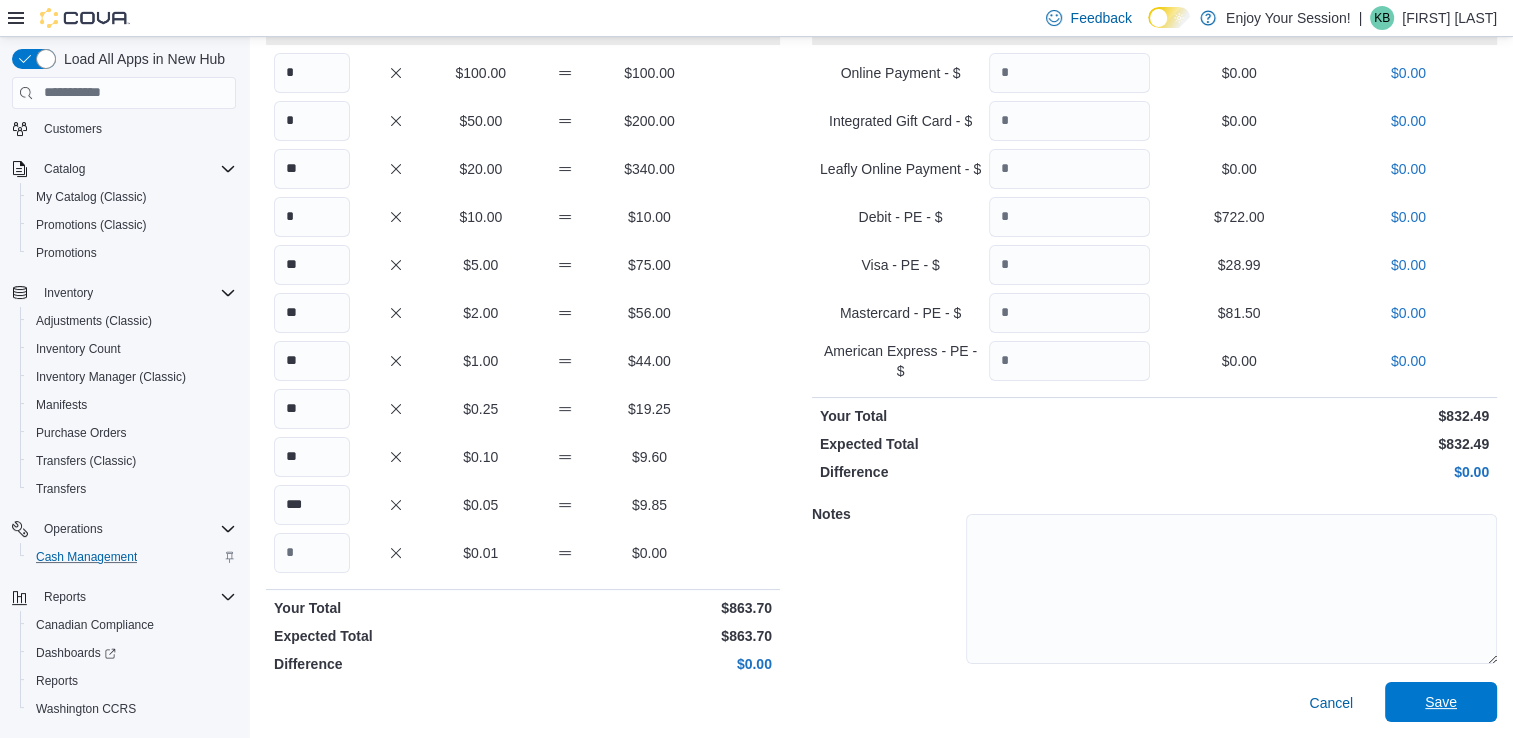 click on "Save" at bounding box center (1441, 702) 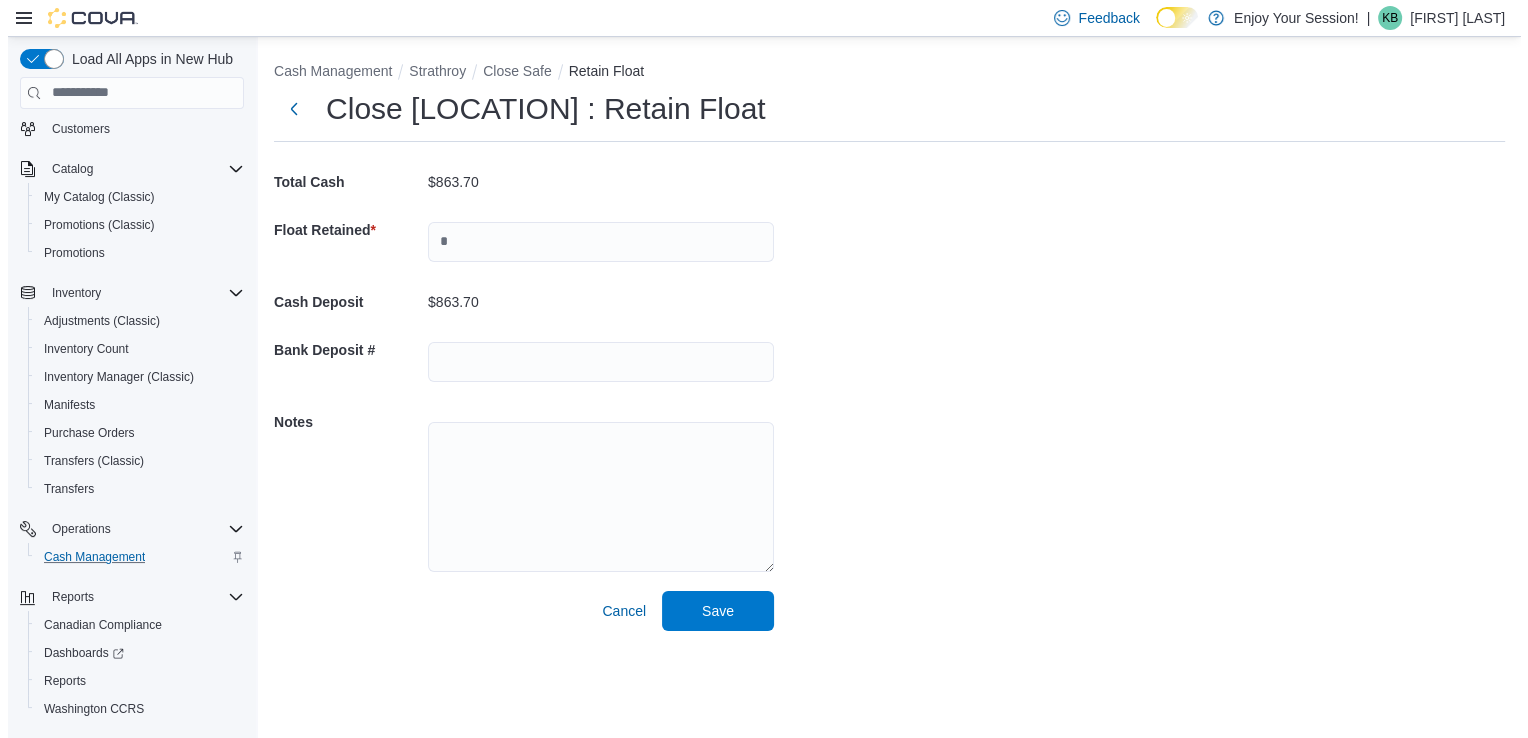 scroll, scrollTop: 0, scrollLeft: 0, axis: both 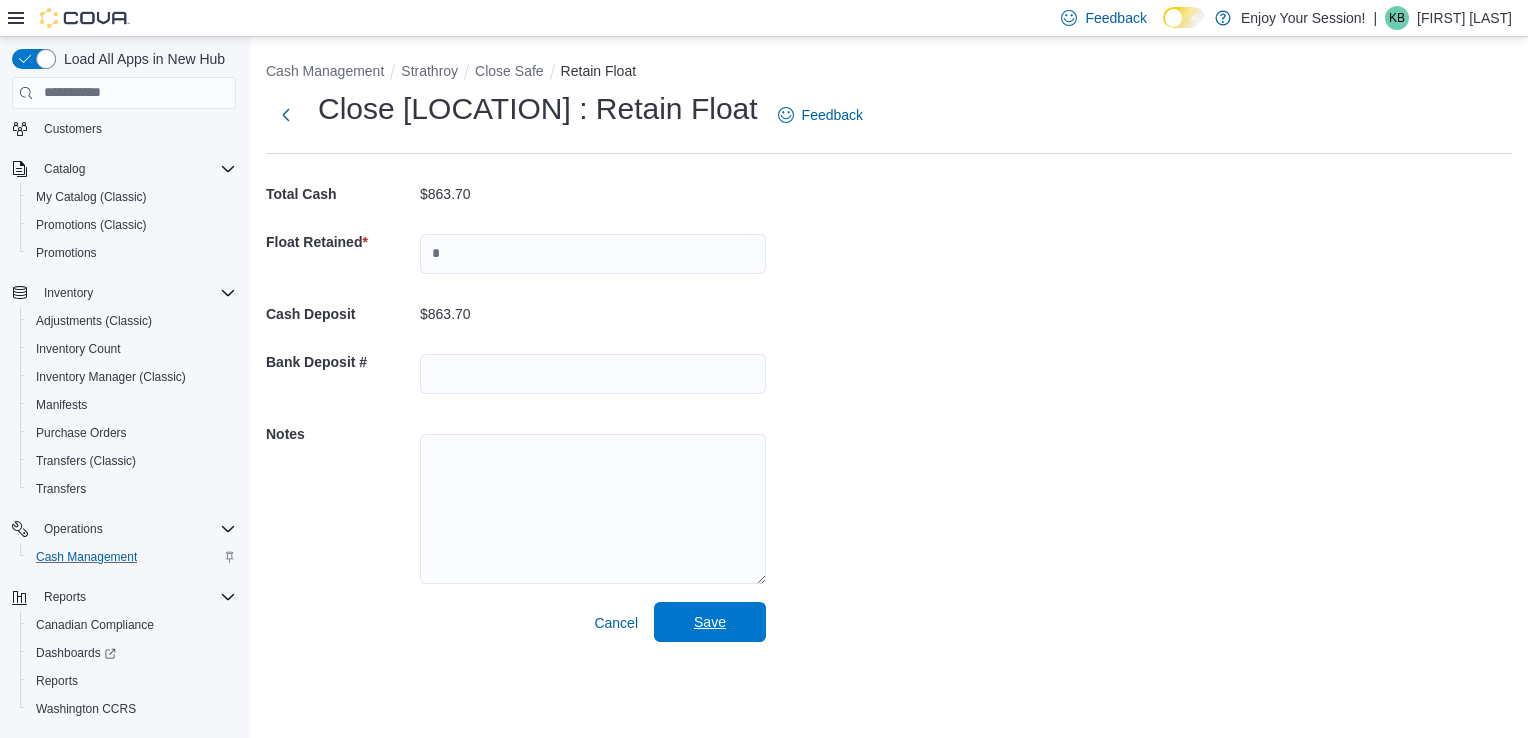 click on "Save" at bounding box center (710, 622) 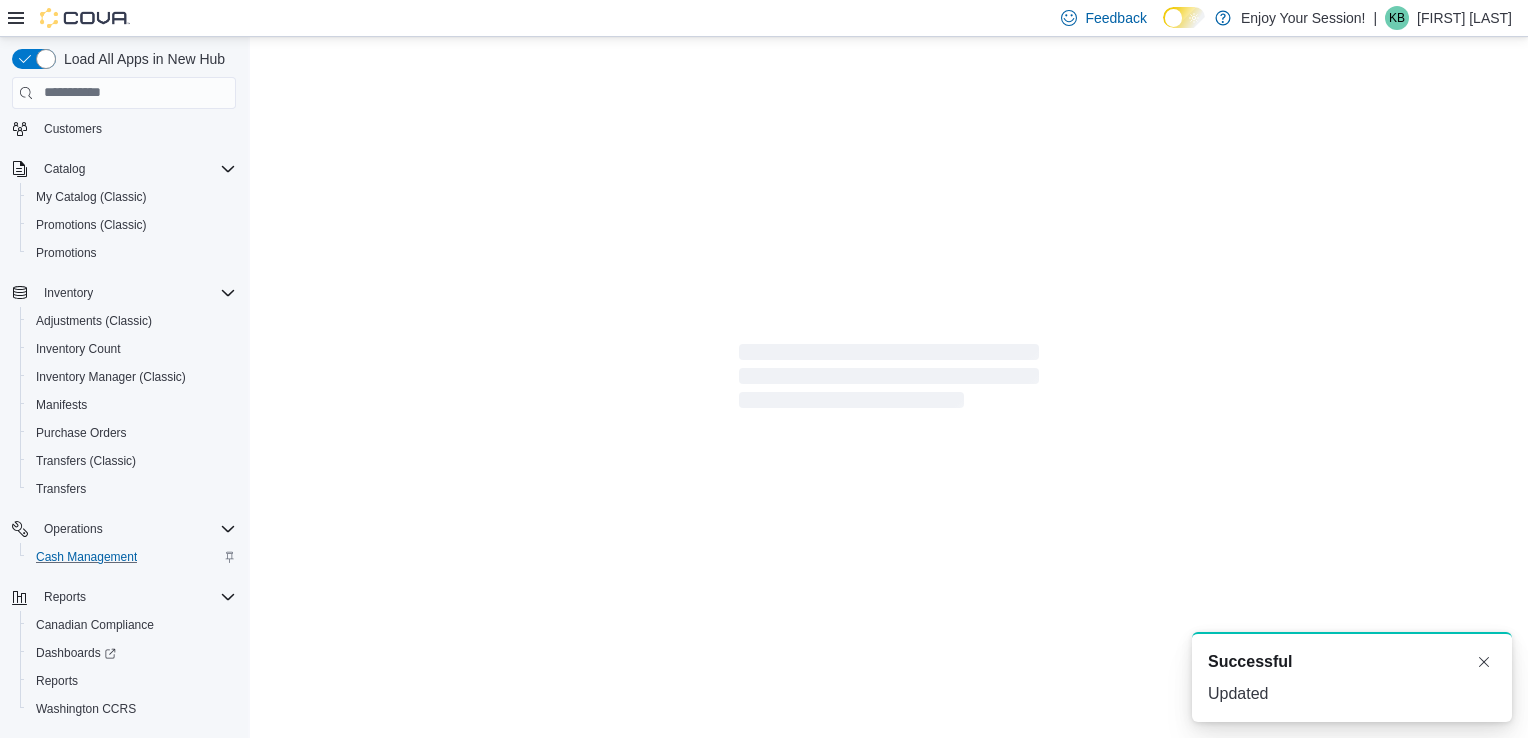 scroll, scrollTop: 0, scrollLeft: 0, axis: both 